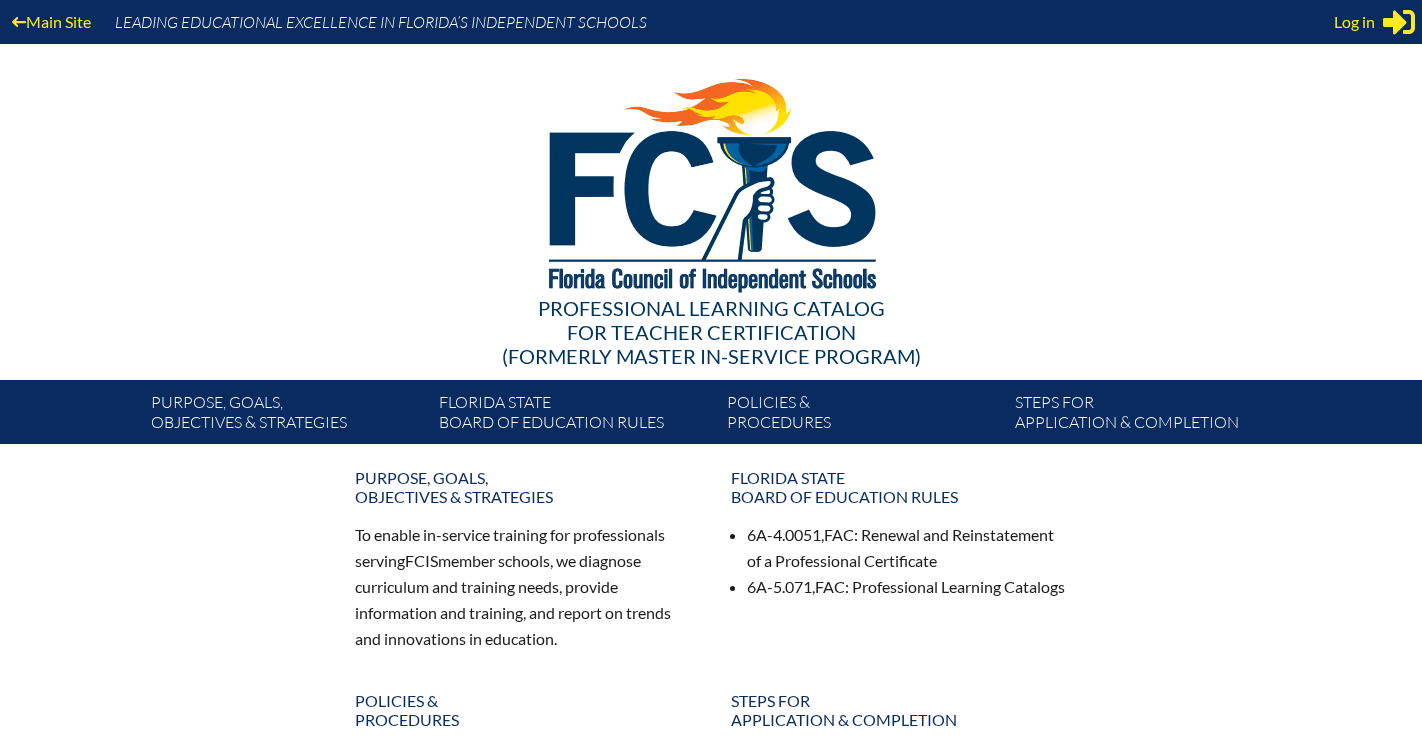 scroll, scrollTop: 0, scrollLeft: 0, axis: both 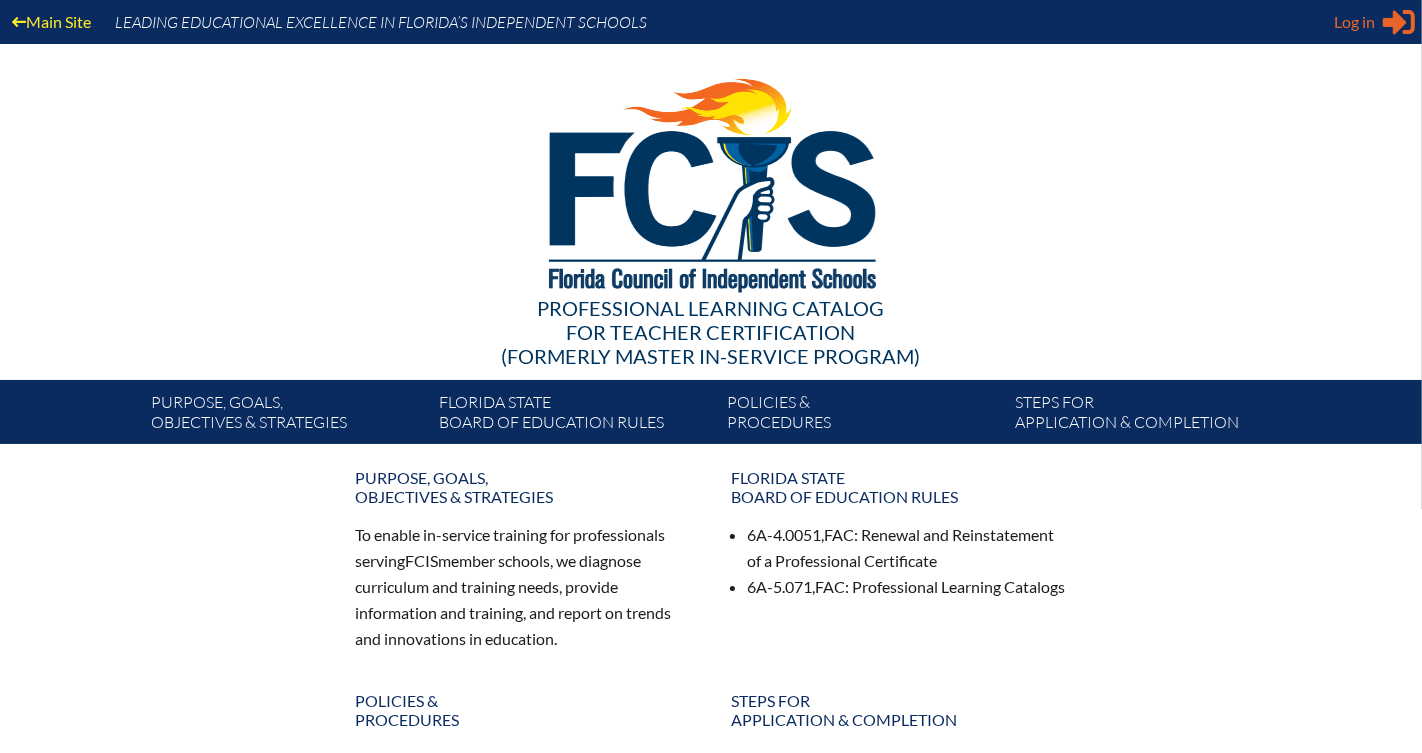 click on "Log in" at bounding box center (1354, 22) 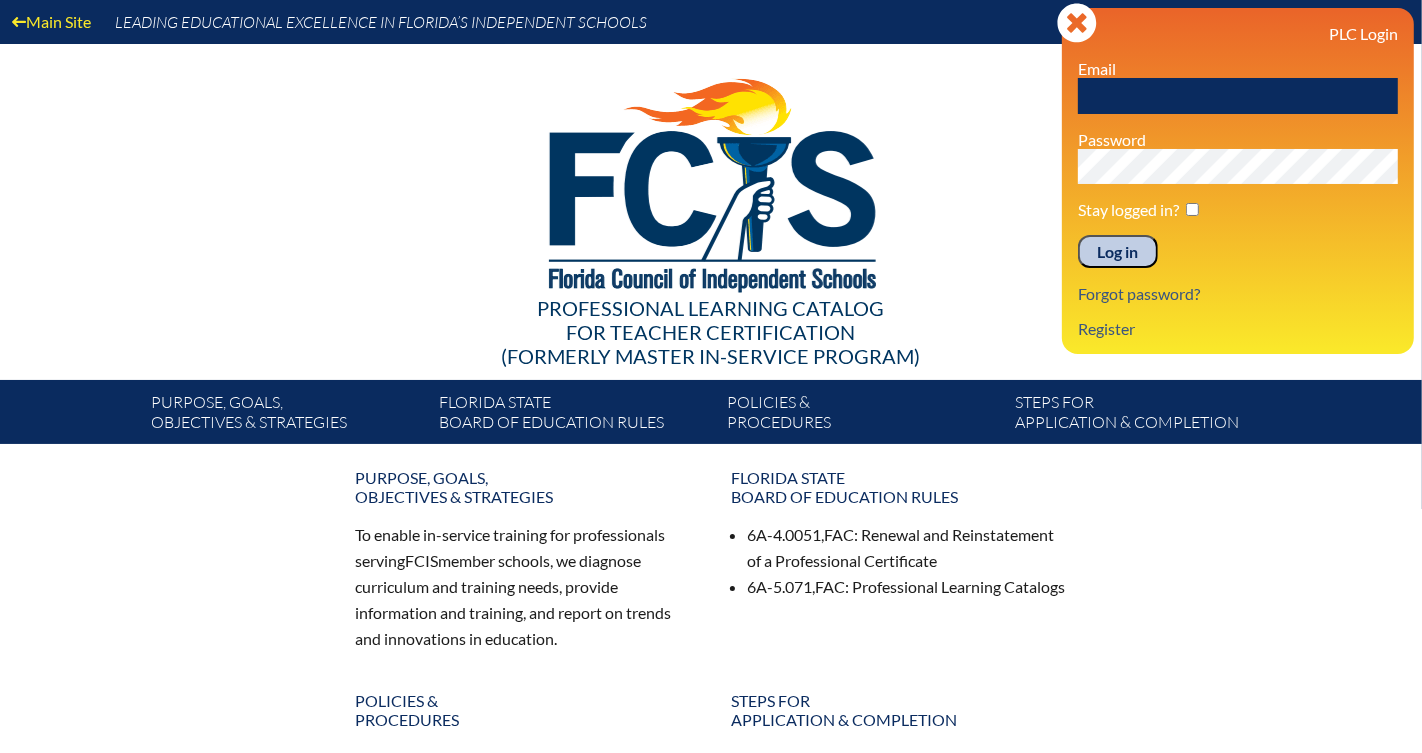 click at bounding box center (1238, 96) 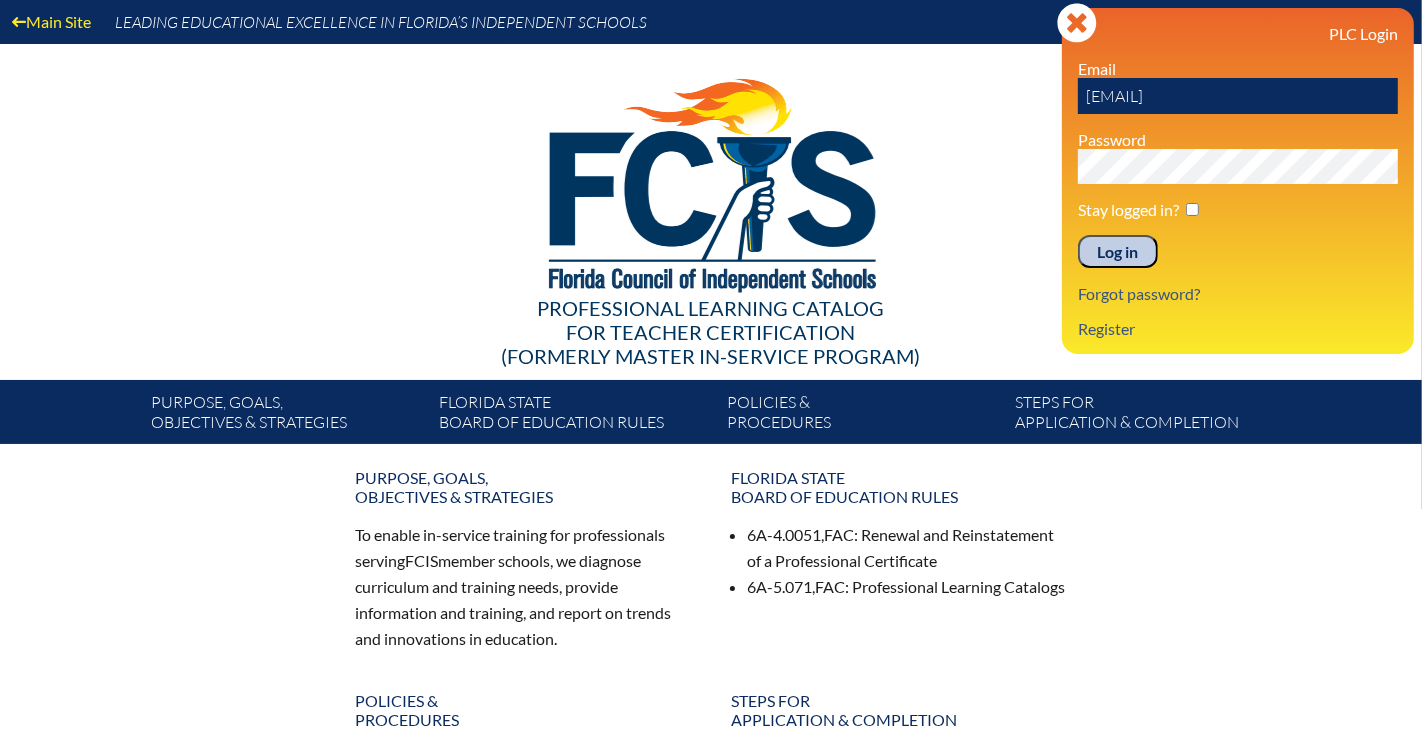 drag, startPoint x: 1248, startPoint y: 99, endPoint x: 1163, endPoint y: 97, distance: 85.02353 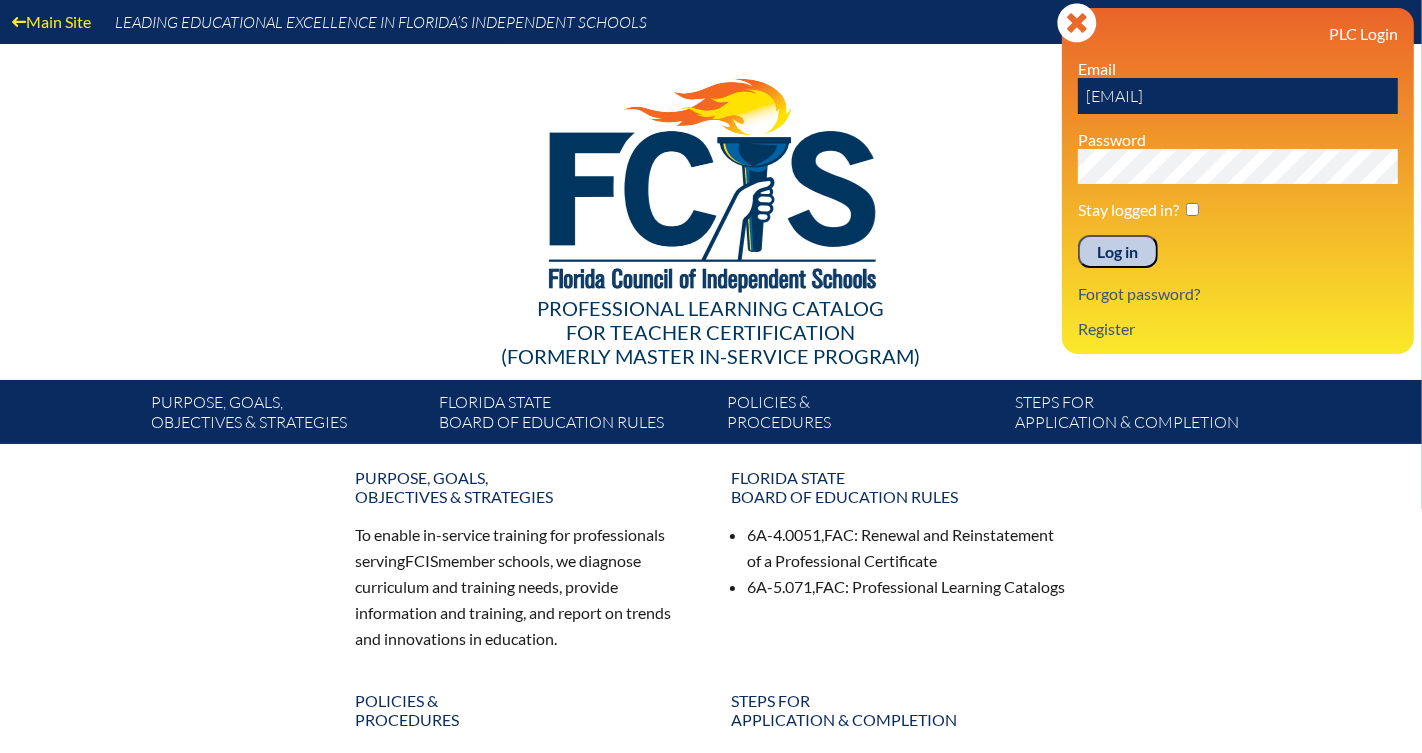 click on "ehiggs@lhprep.org" at bounding box center (1238, 96) 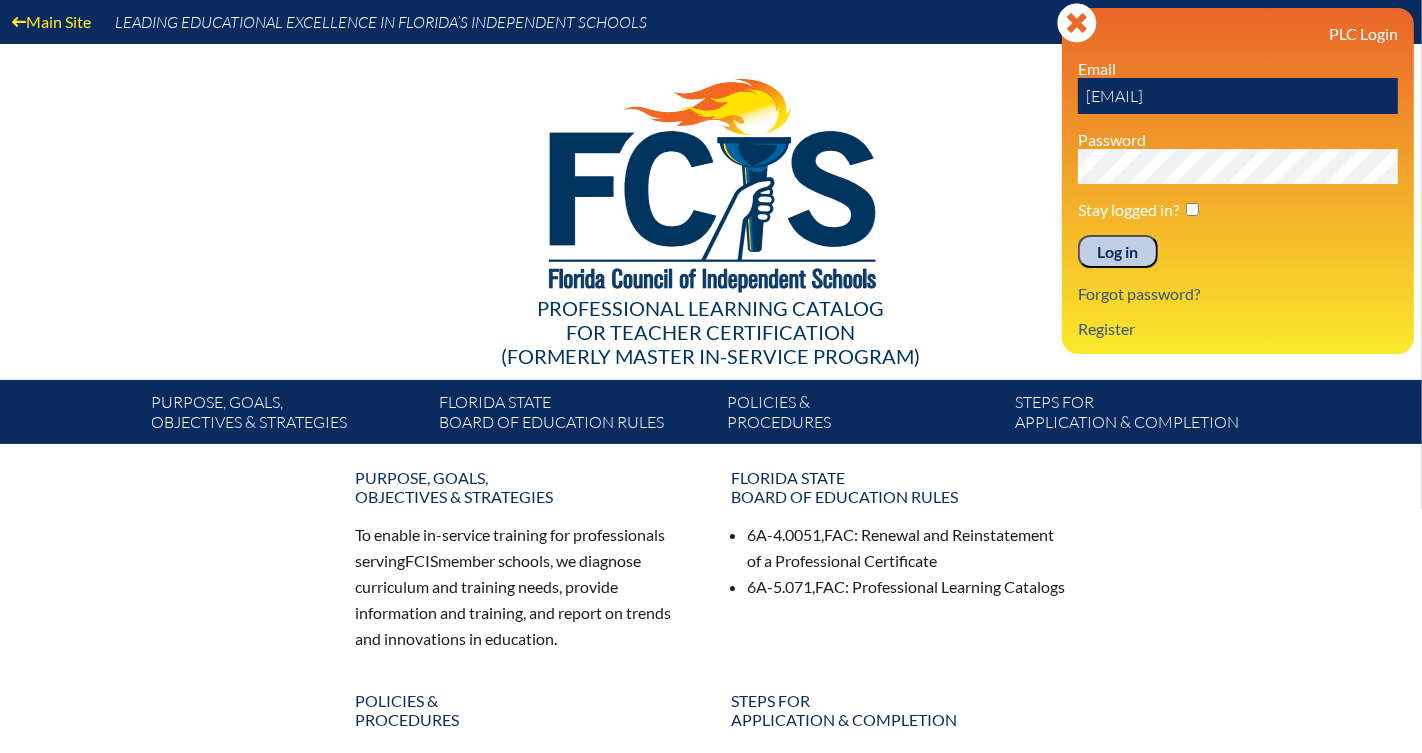 type on "ehiggs@lhps.org" 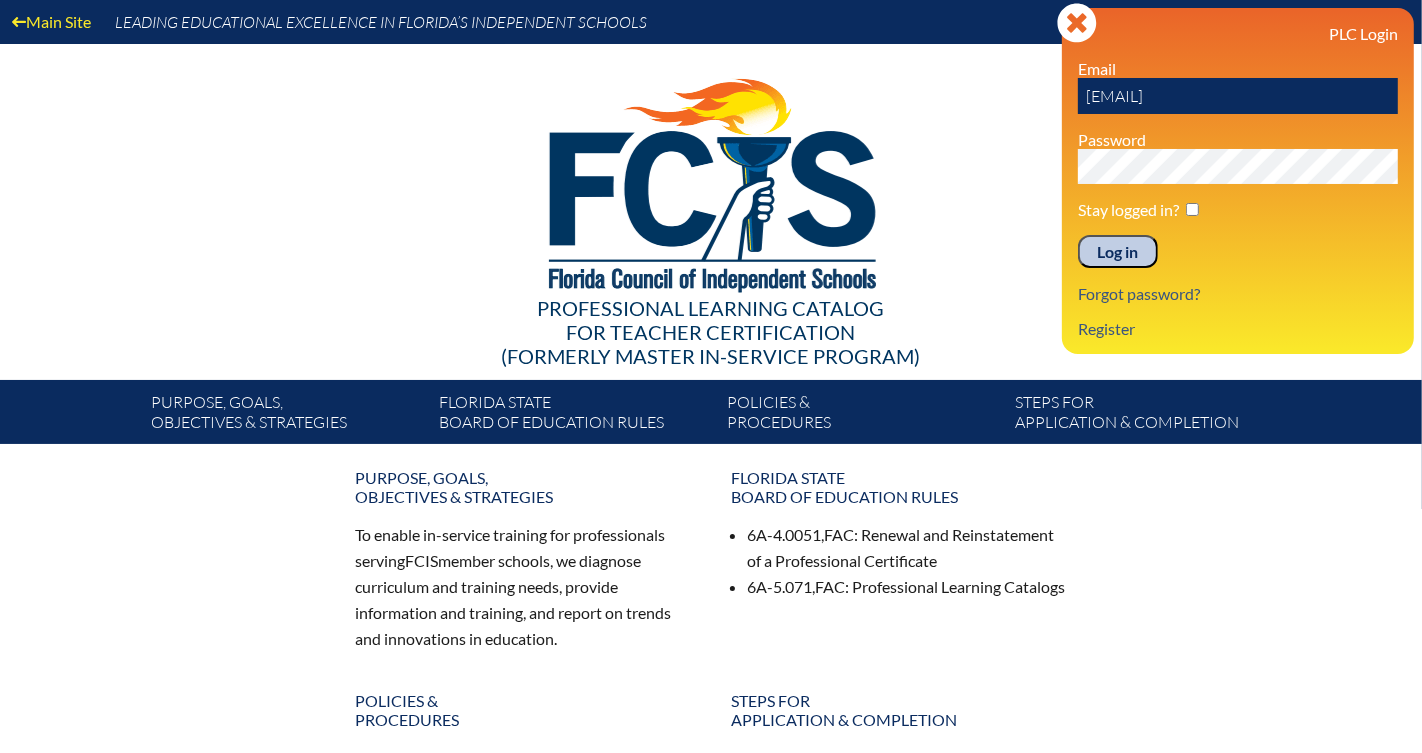 click at bounding box center (1192, 209) 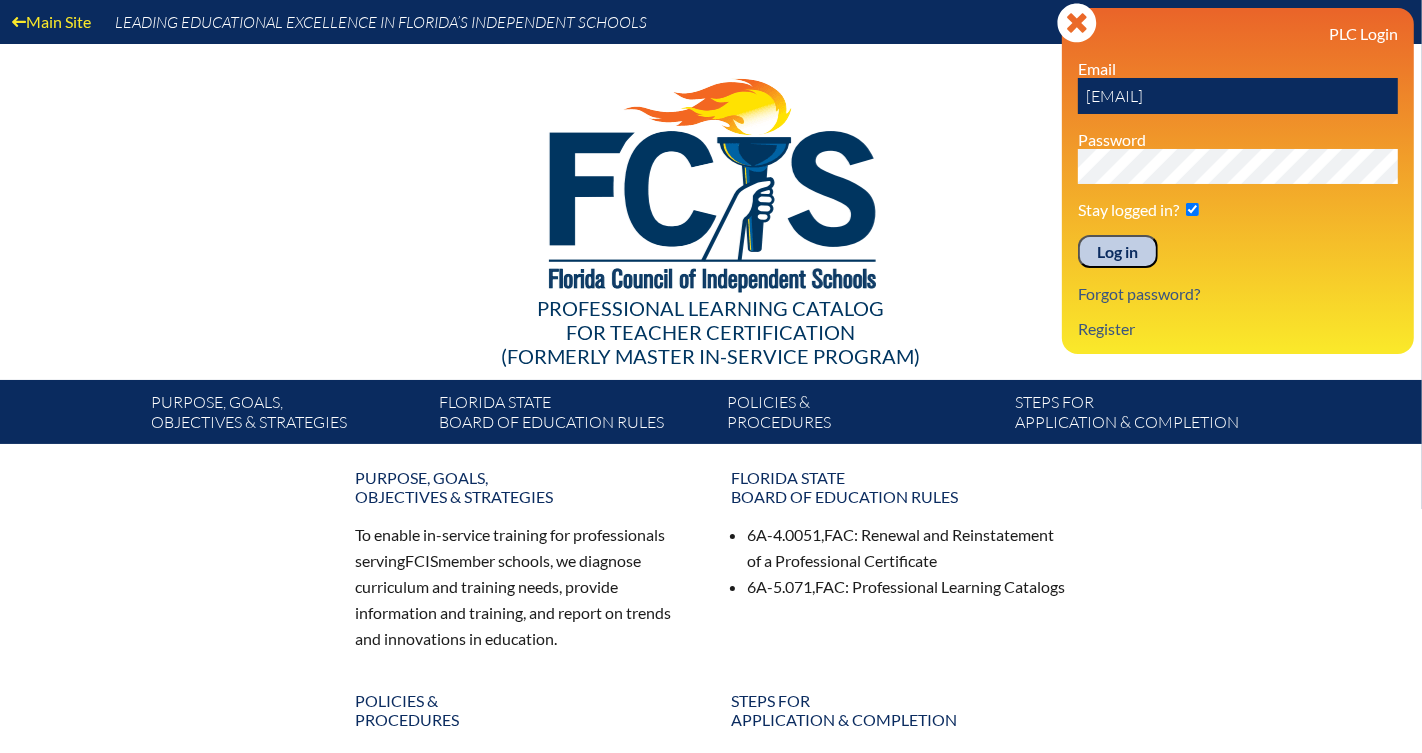 click on "Log in" at bounding box center [1118, 252] 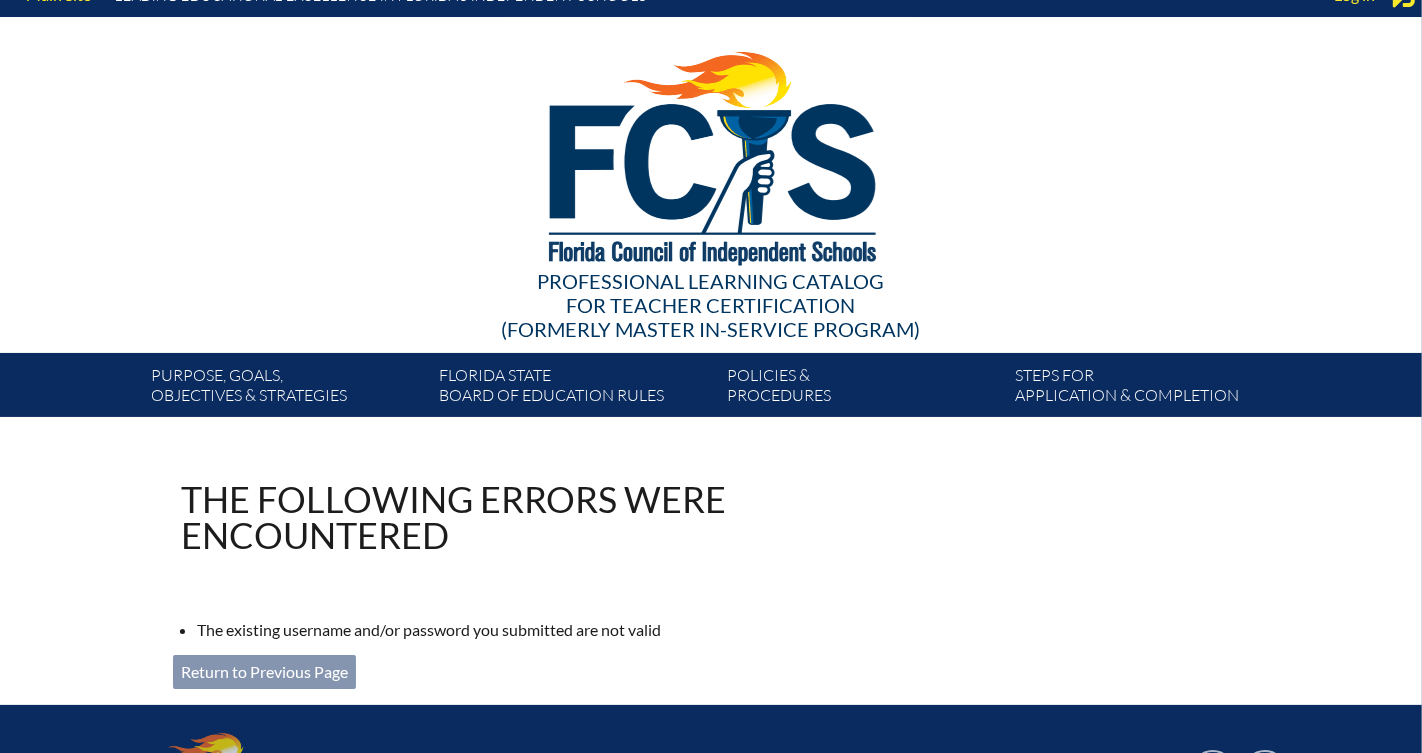 scroll, scrollTop: 0, scrollLeft: 0, axis: both 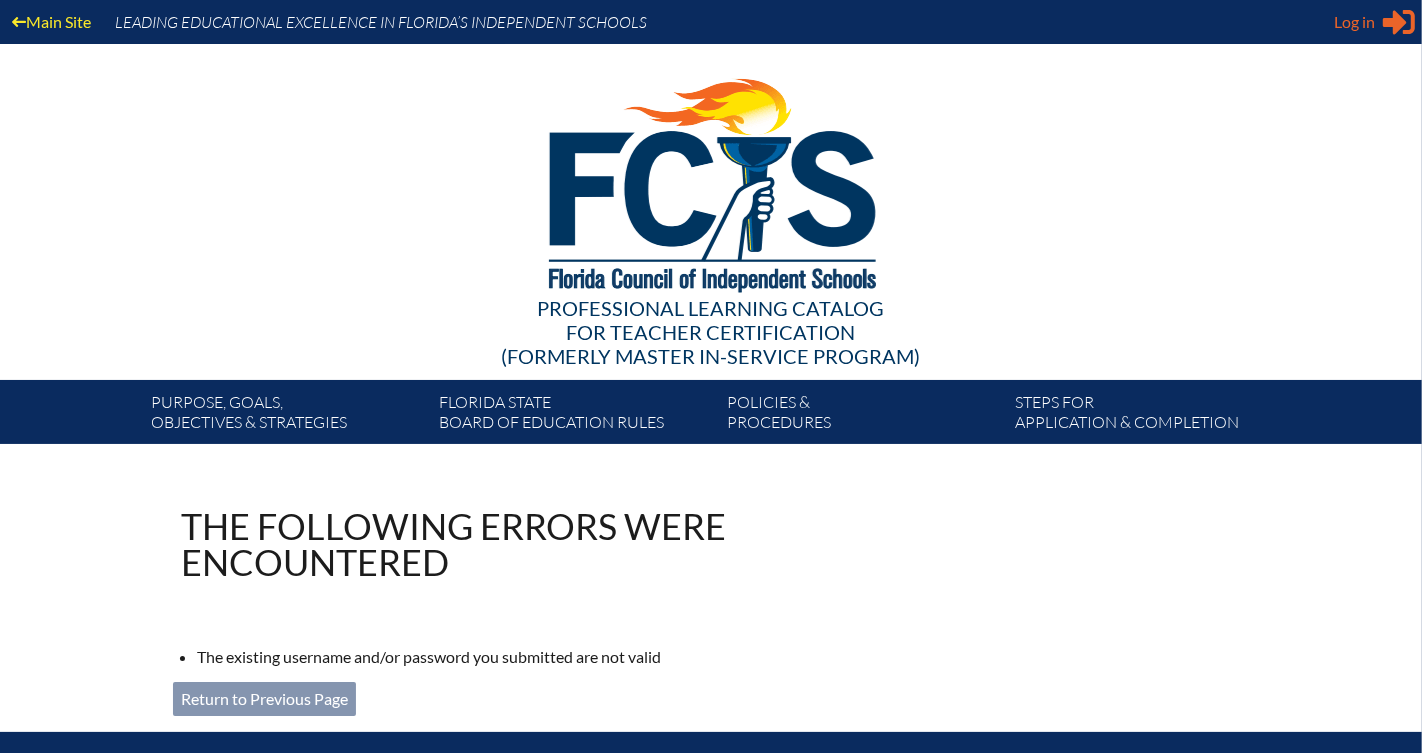 click on "Log in" at bounding box center [1354, 22] 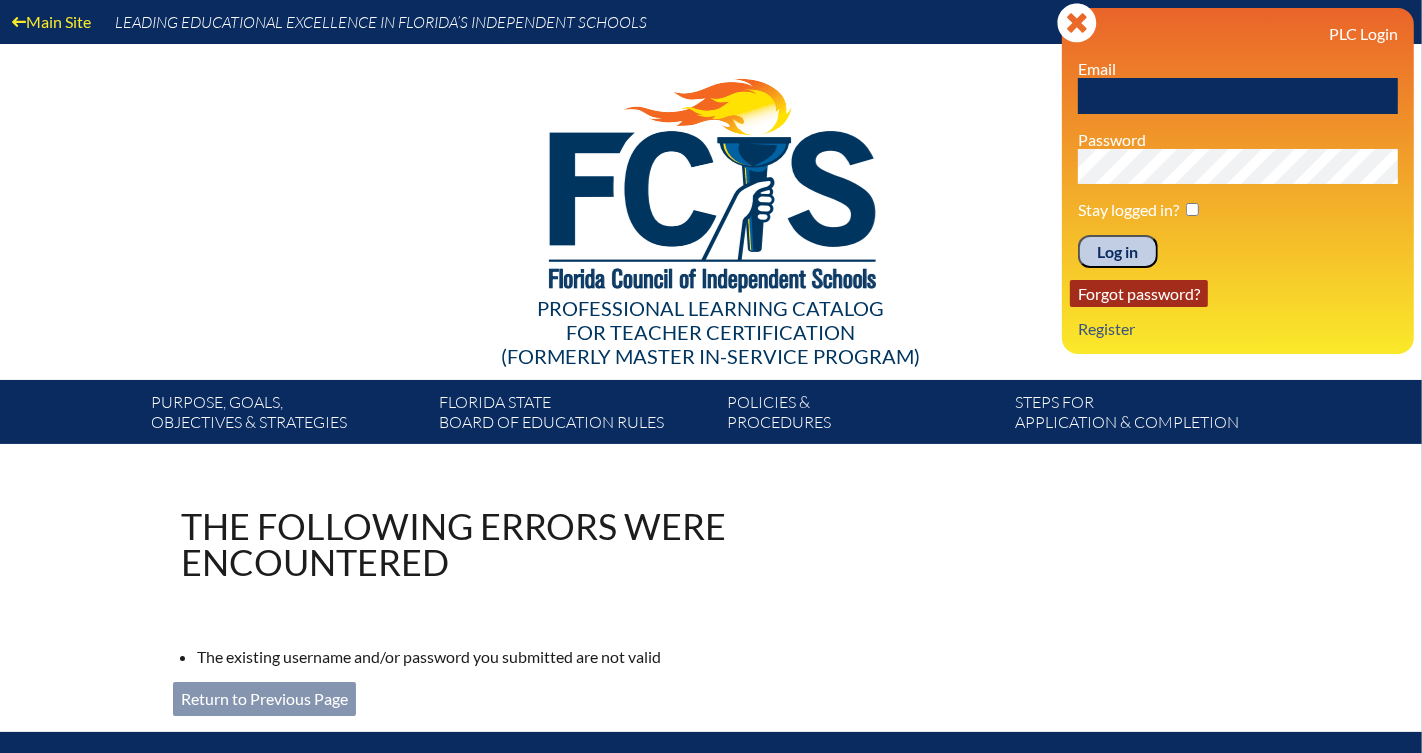click on "Forgot password?" at bounding box center (1139, 293) 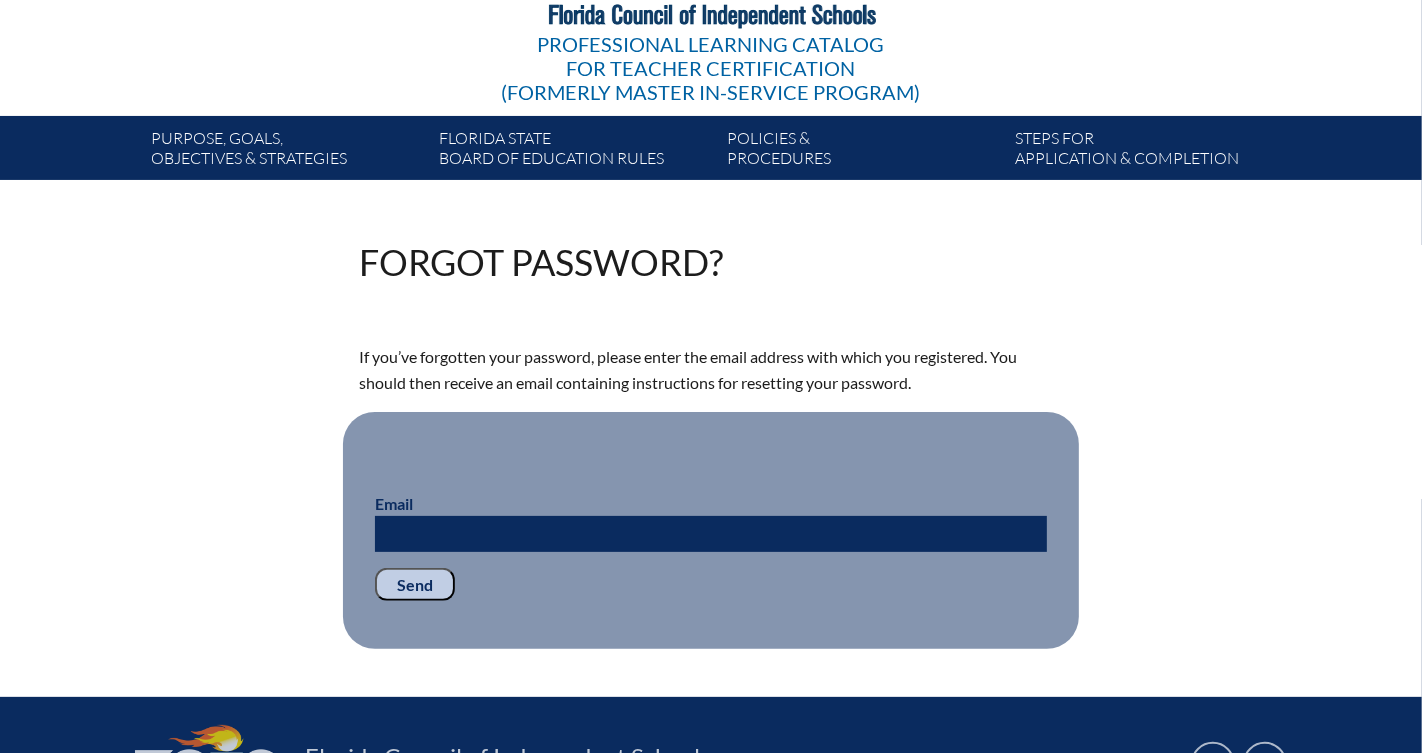 scroll, scrollTop: 294, scrollLeft: 0, axis: vertical 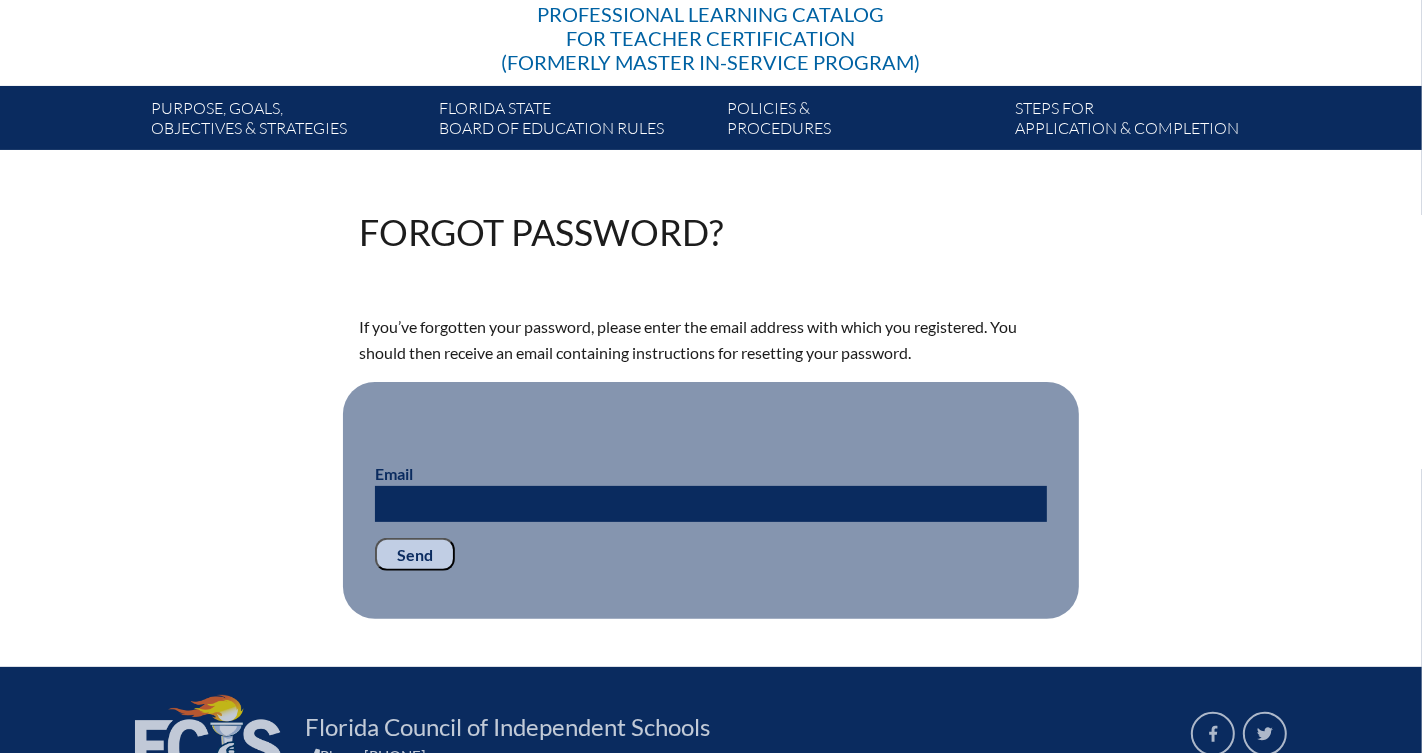 click on "Email" at bounding box center (711, 504) 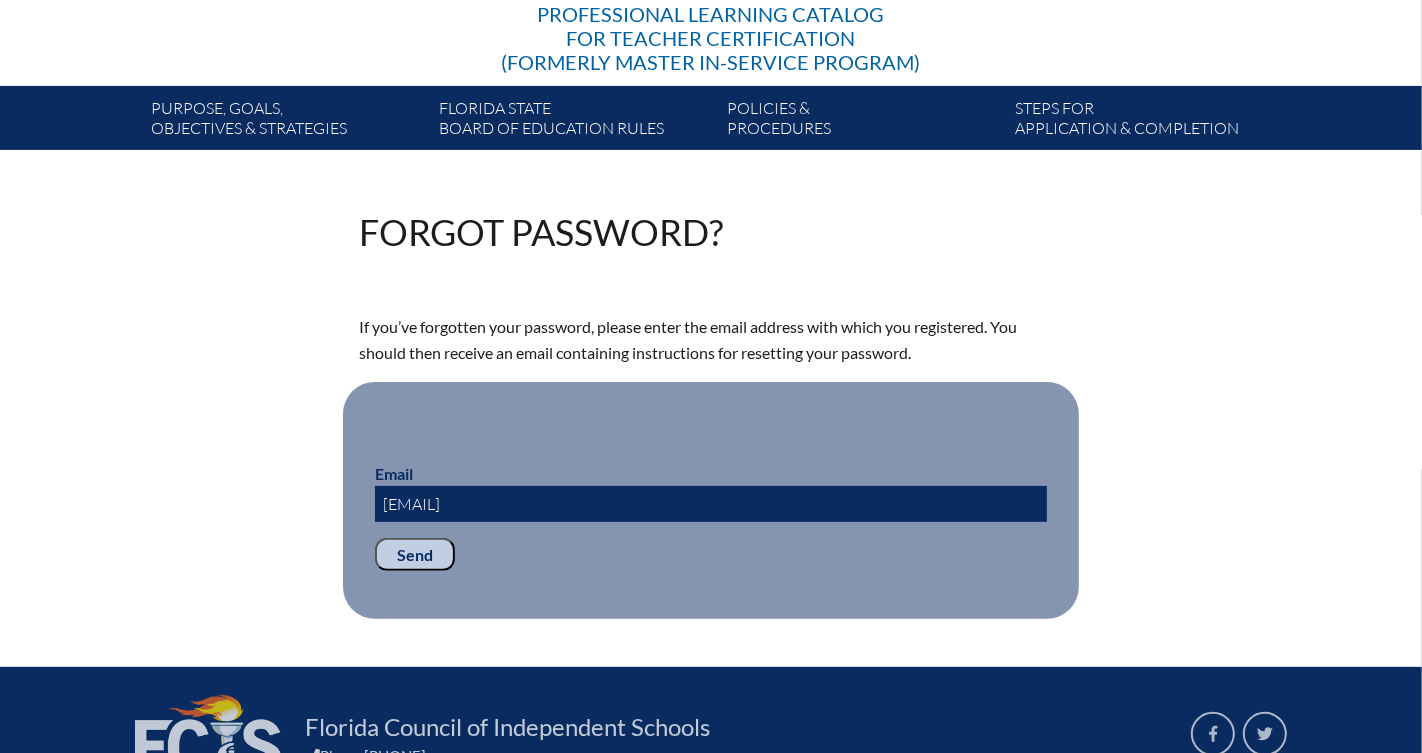 click on "Send" at bounding box center [415, 555] 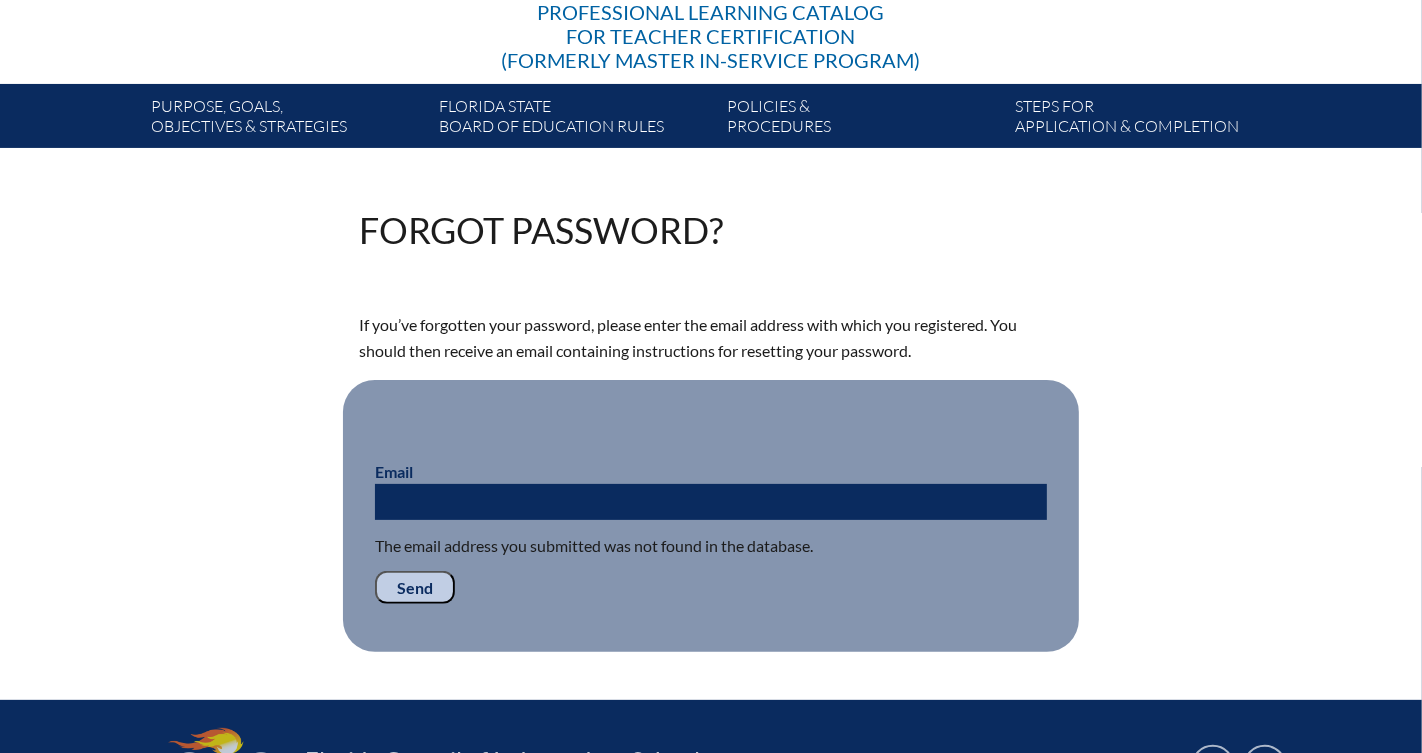 scroll, scrollTop: 298, scrollLeft: 0, axis: vertical 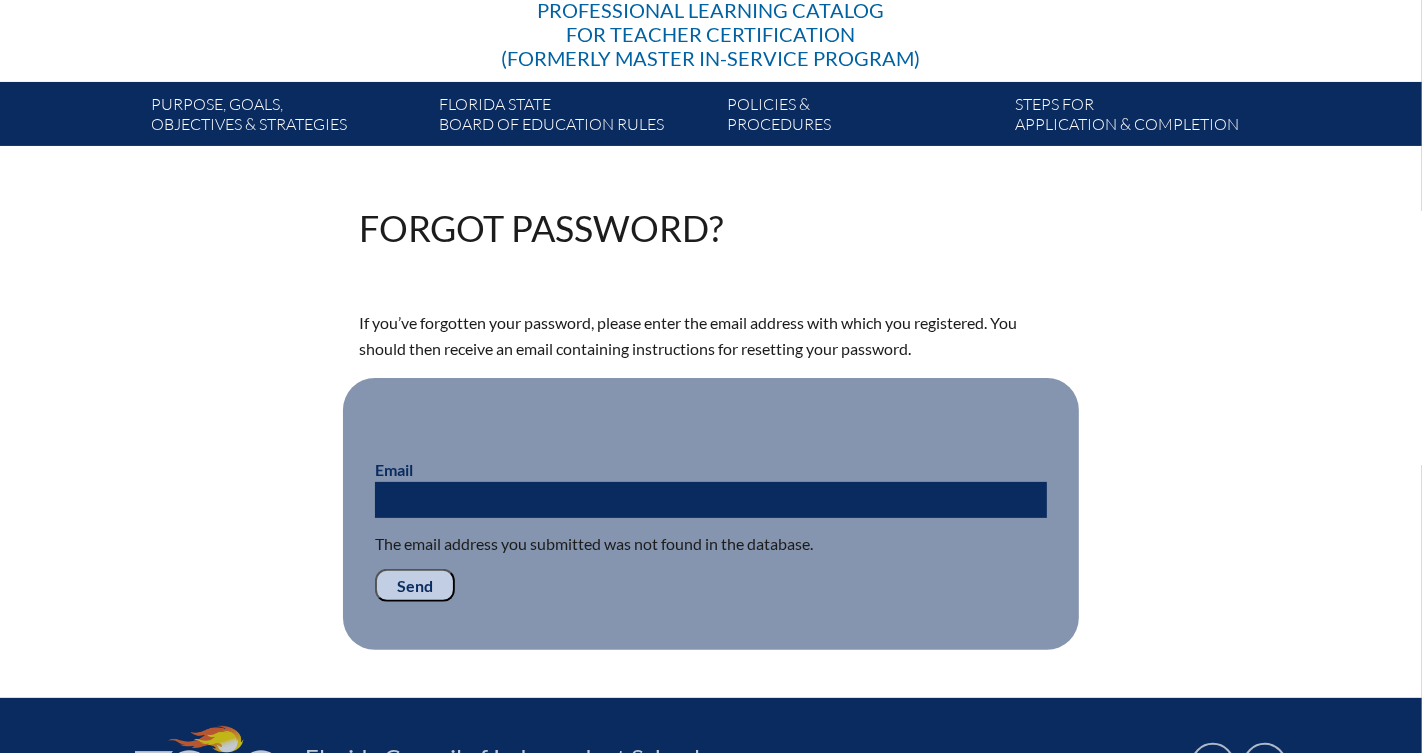 click on "Email" at bounding box center (711, 500) 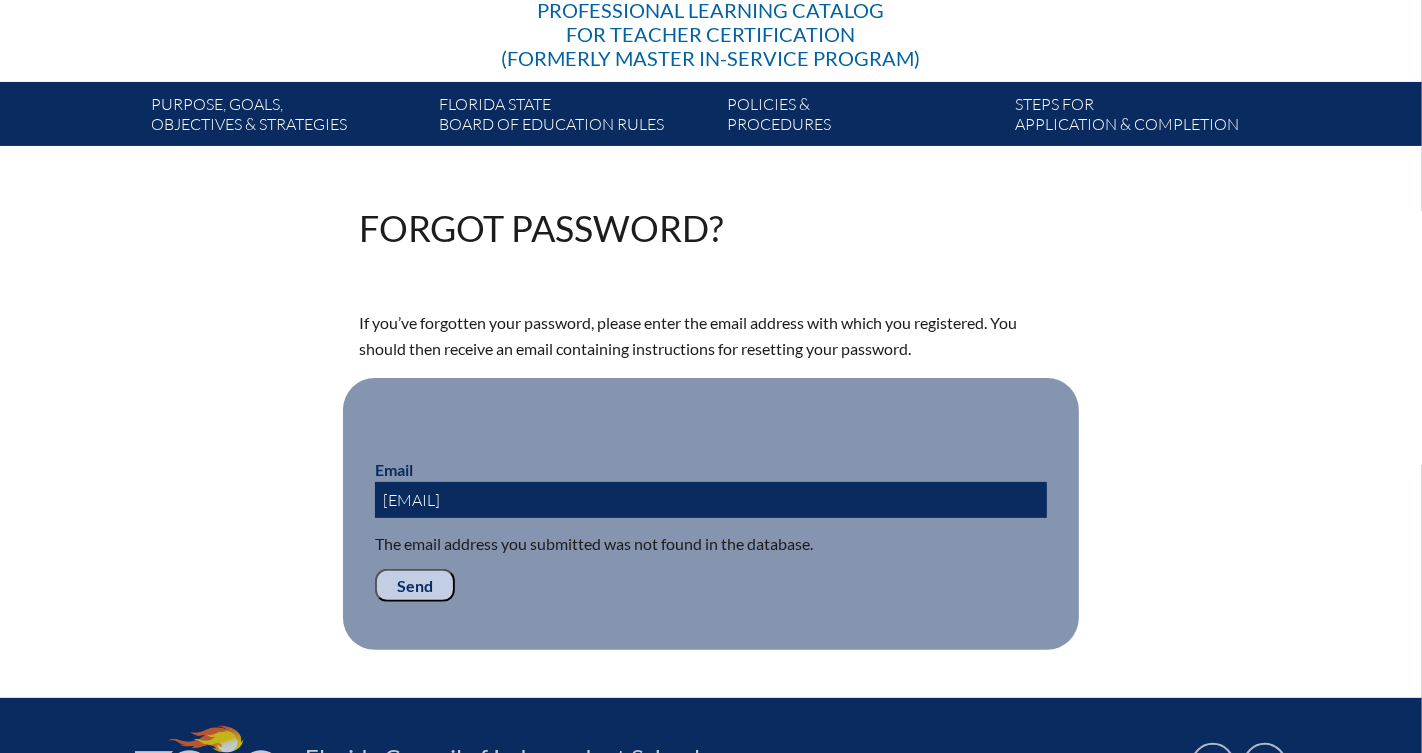 click on "Send" at bounding box center (415, 586) 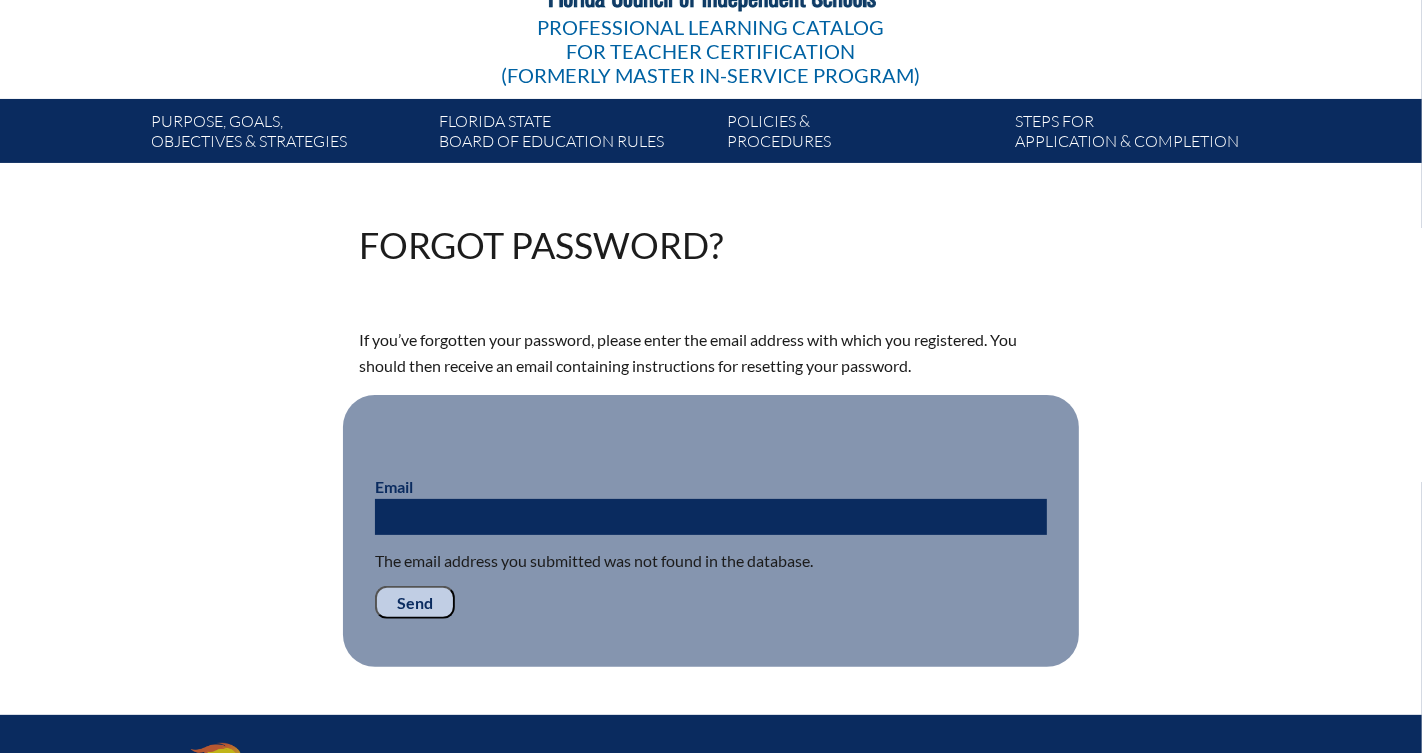 scroll, scrollTop: 282, scrollLeft: 0, axis: vertical 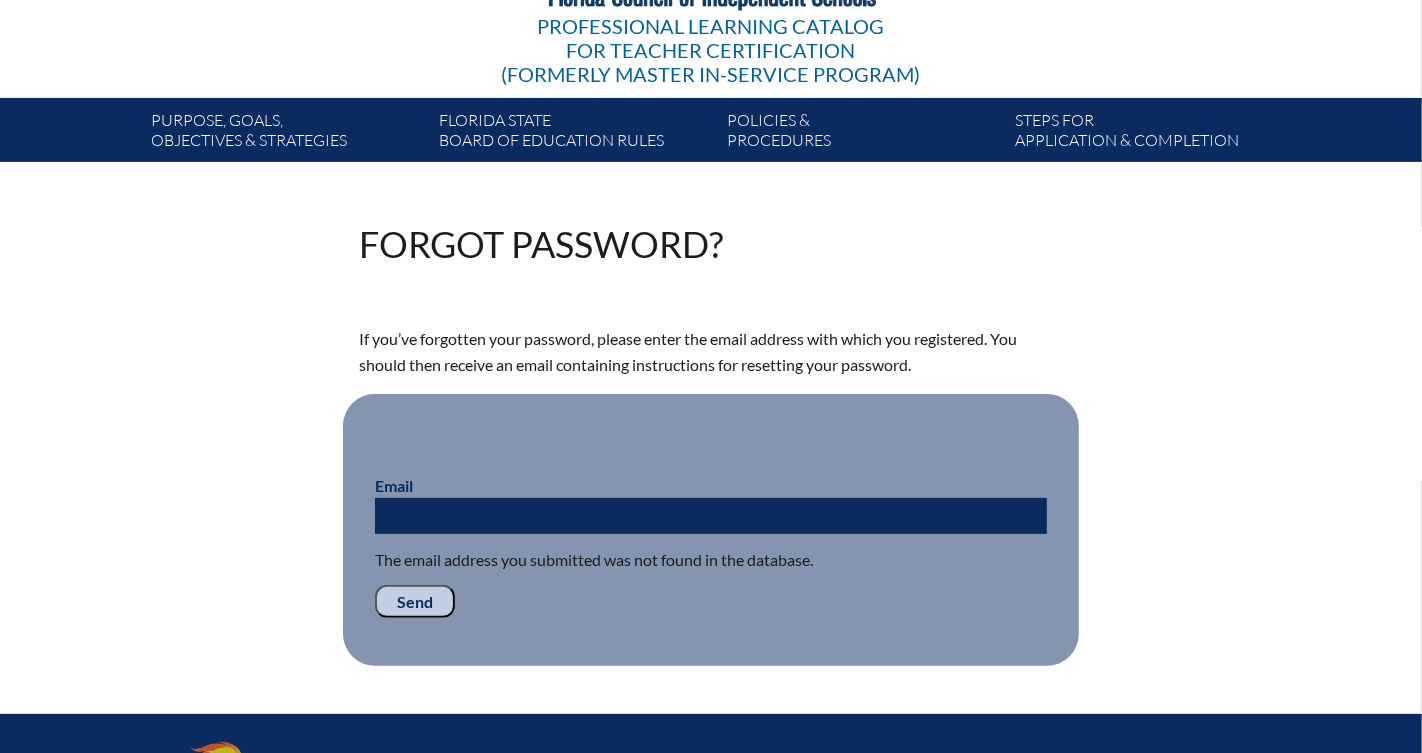 click on "Email
The email address you submitted was not found in the database.
Send" at bounding box center [711, 530] 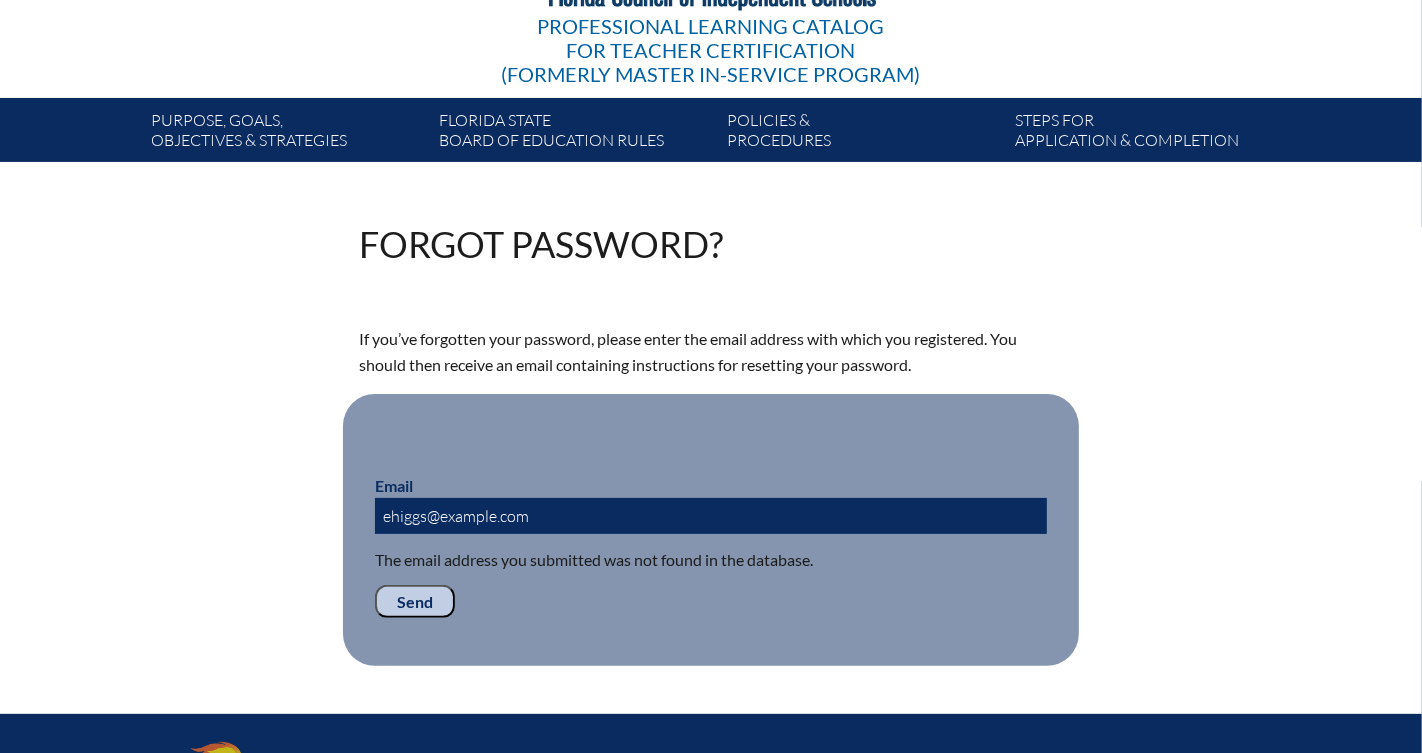 click on "Send" at bounding box center (415, 602) 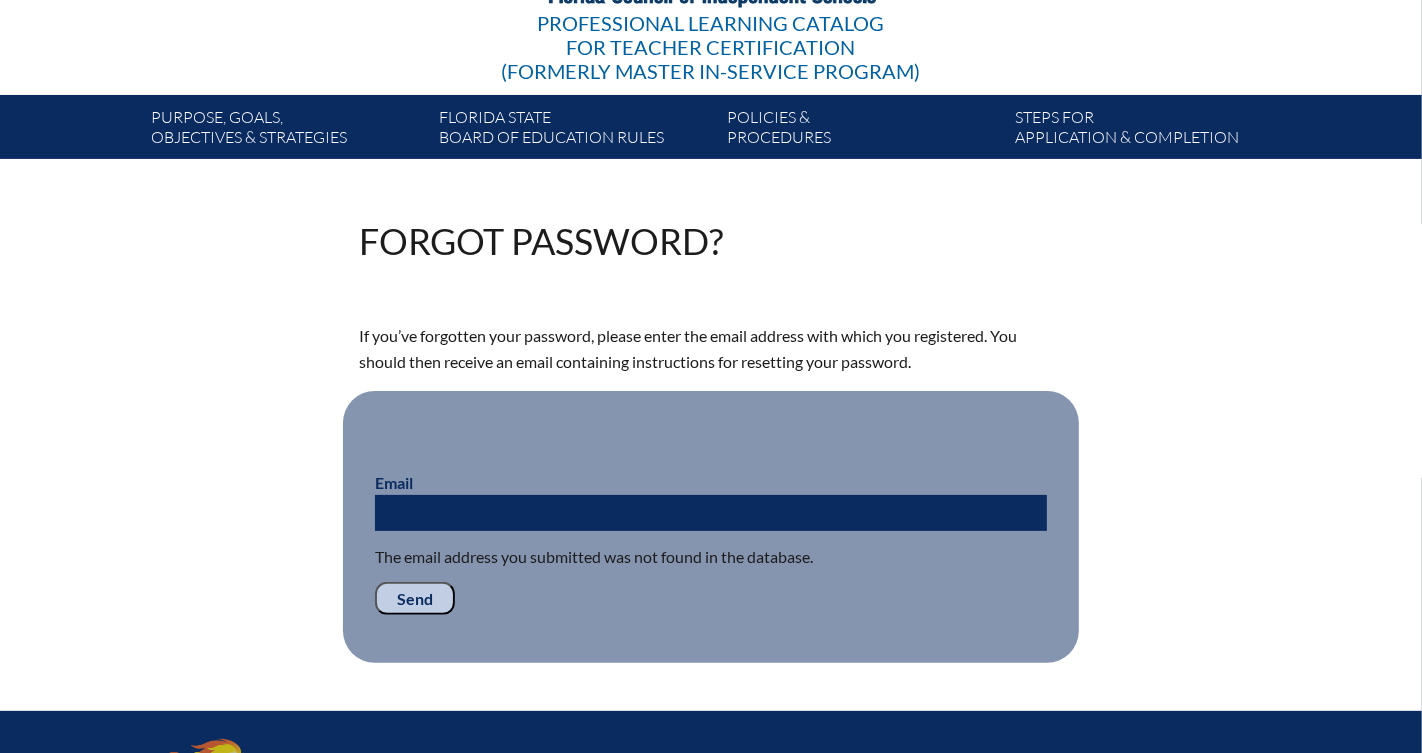 scroll, scrollTop: 301, scrollLeft: 0, axis: vertical 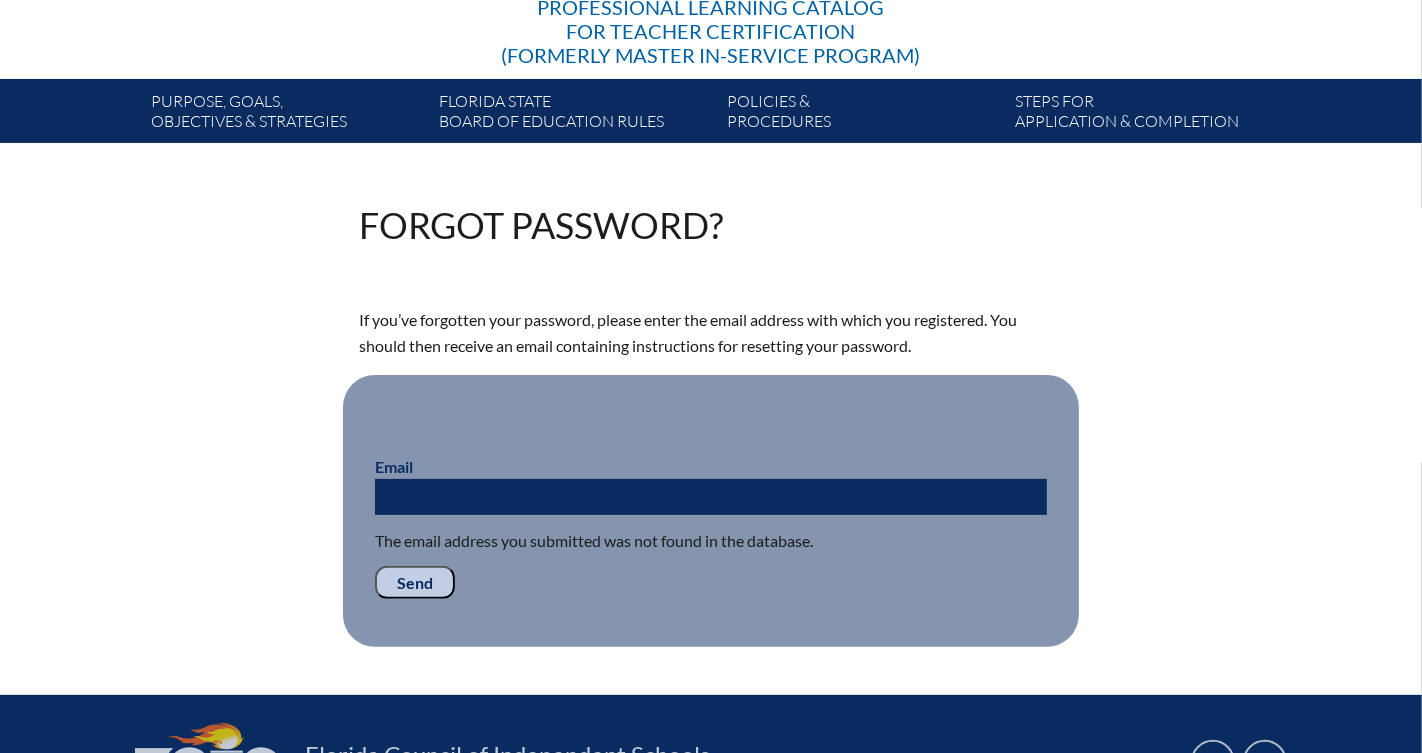 click on "Email" at bounding box center [711, 497] 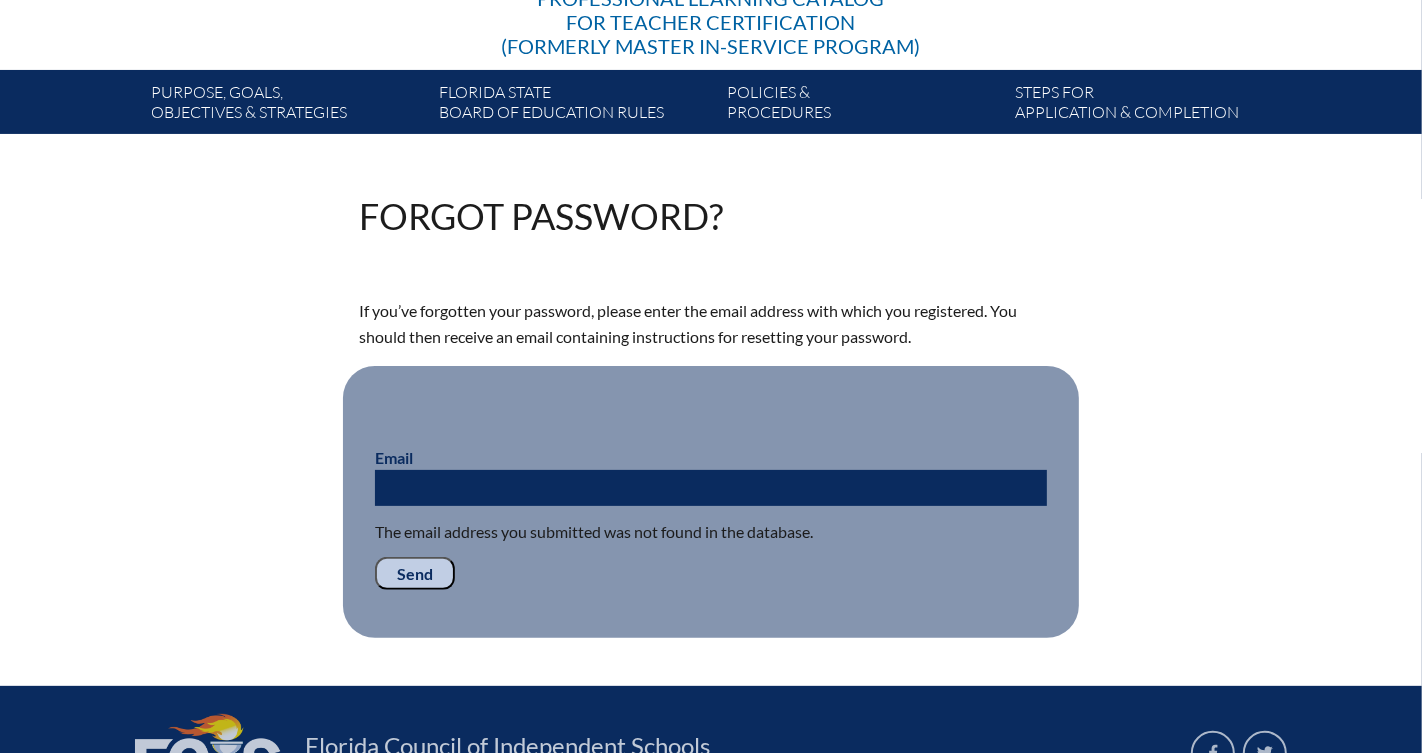 scroll, scrollTop: 315, scrollLeft: 0, axis: vertical 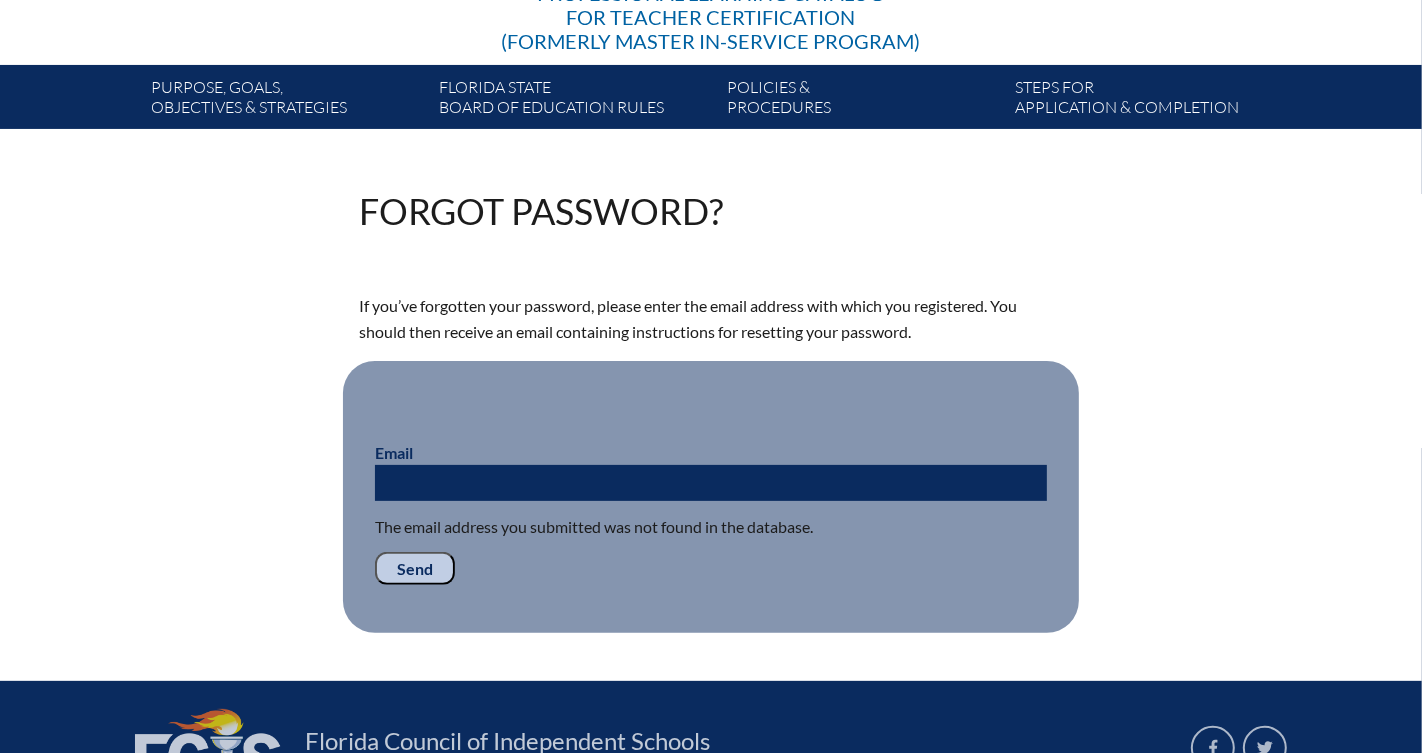click on "Email" at bounding box center (711, 483) 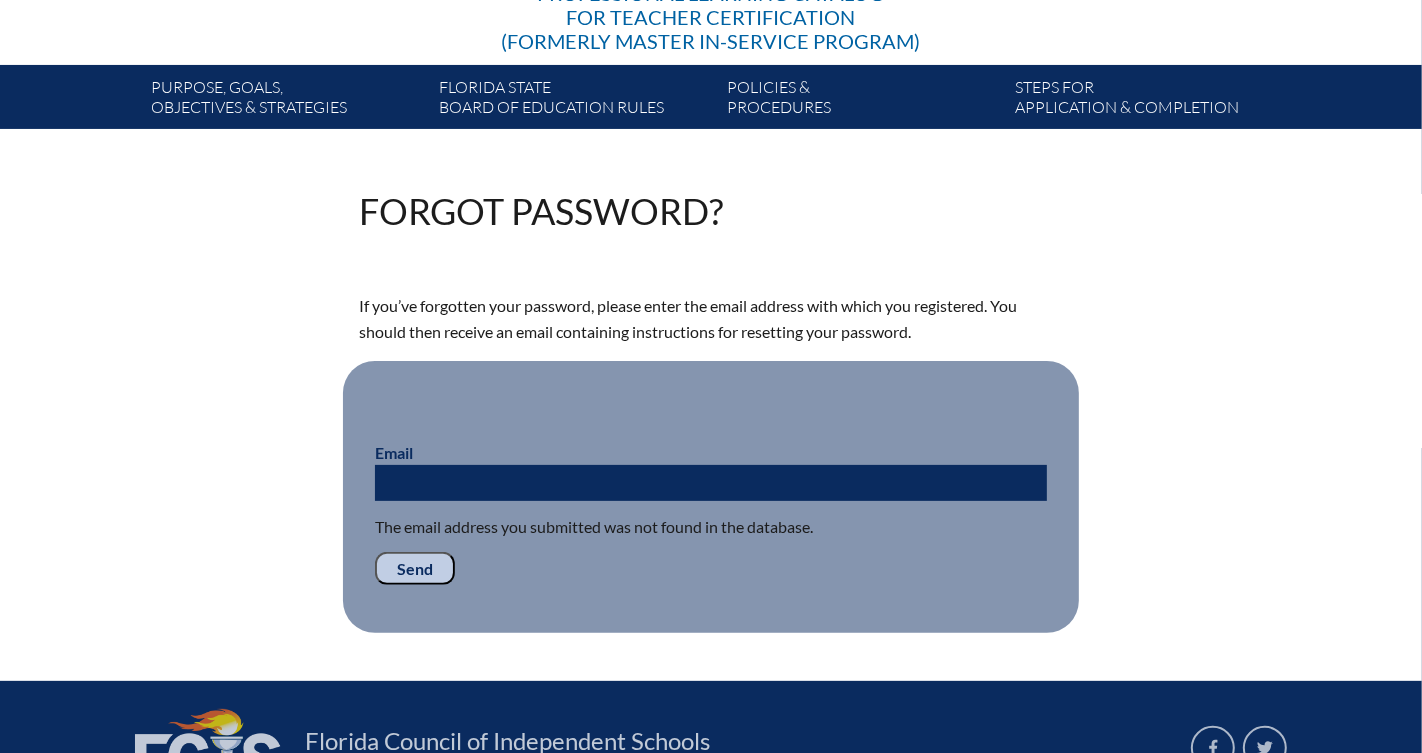 type on "ehiggs@lhps.org" 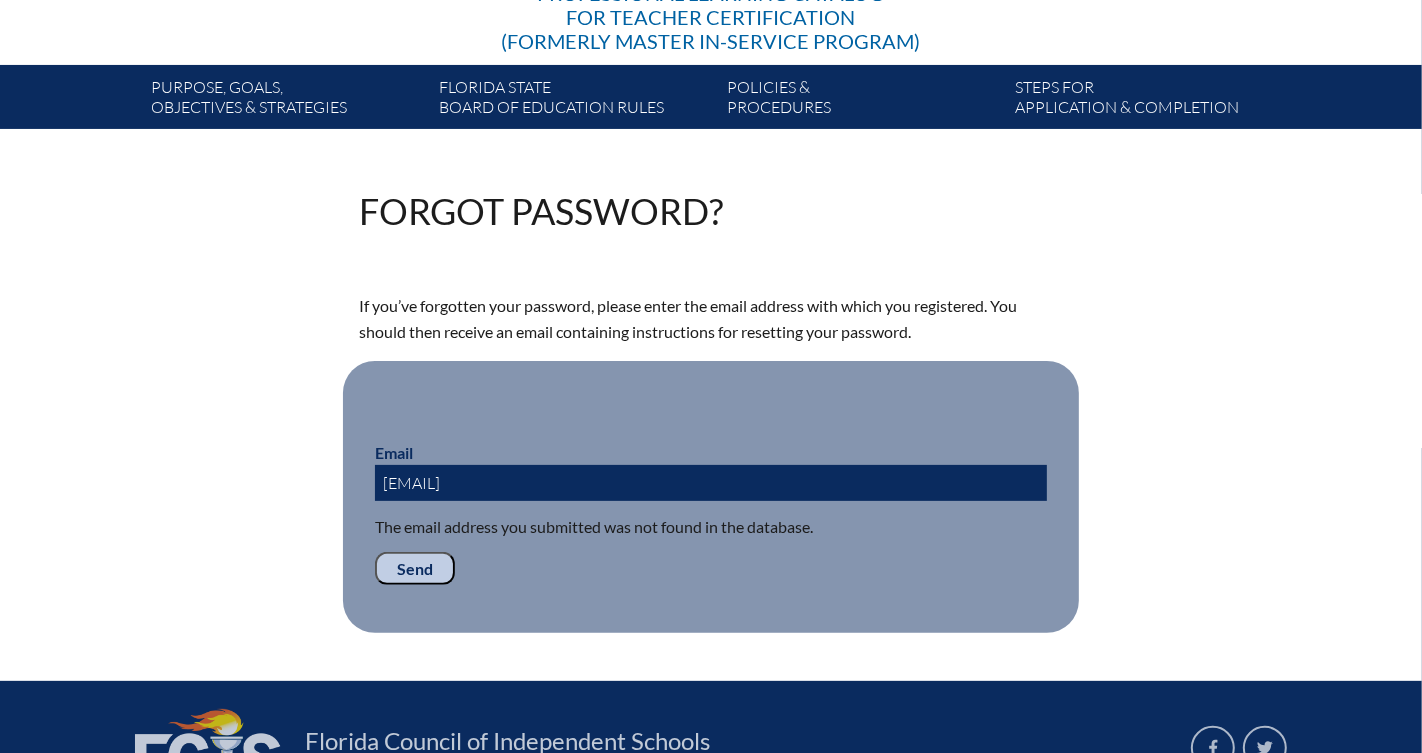 click on "Send" at bounding box center (415, 569) 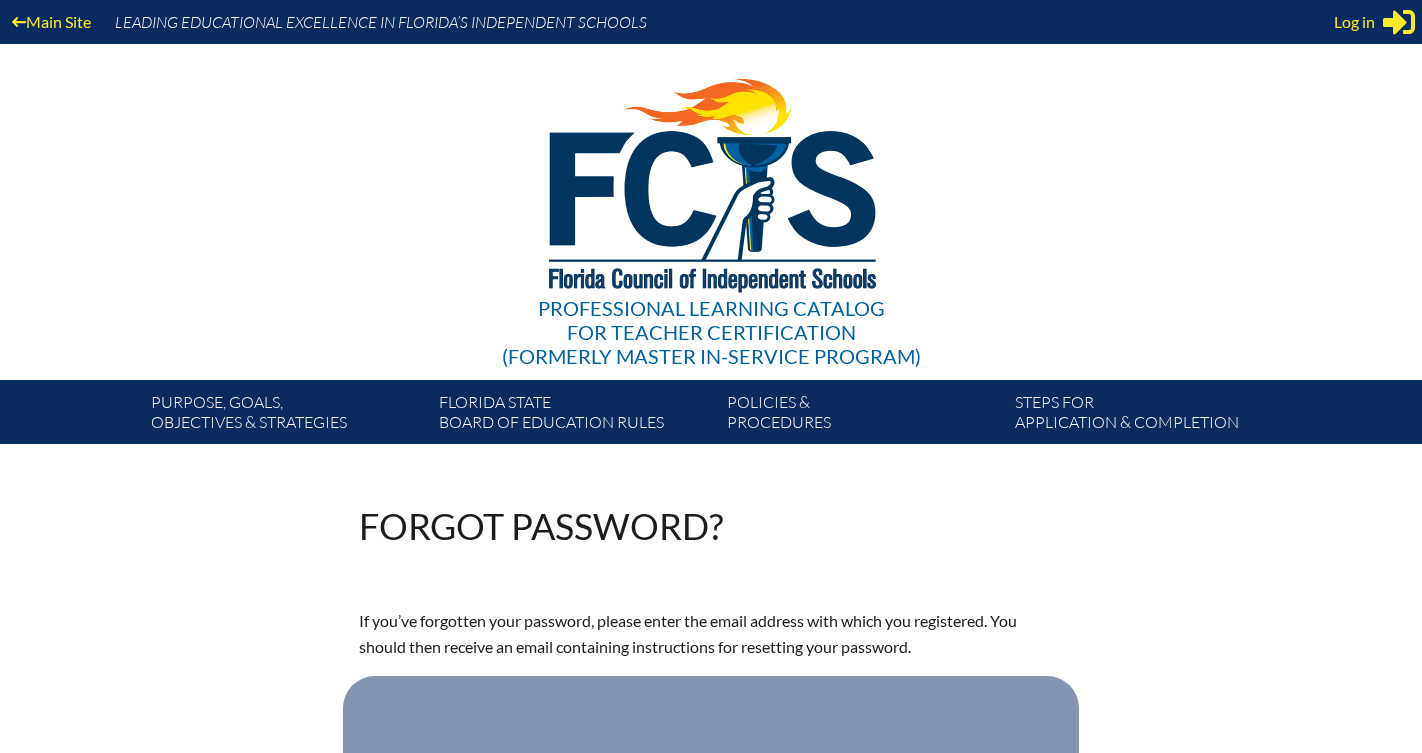 scroll, scrollTop: 528, scrollLeft: 0, axis: vertical 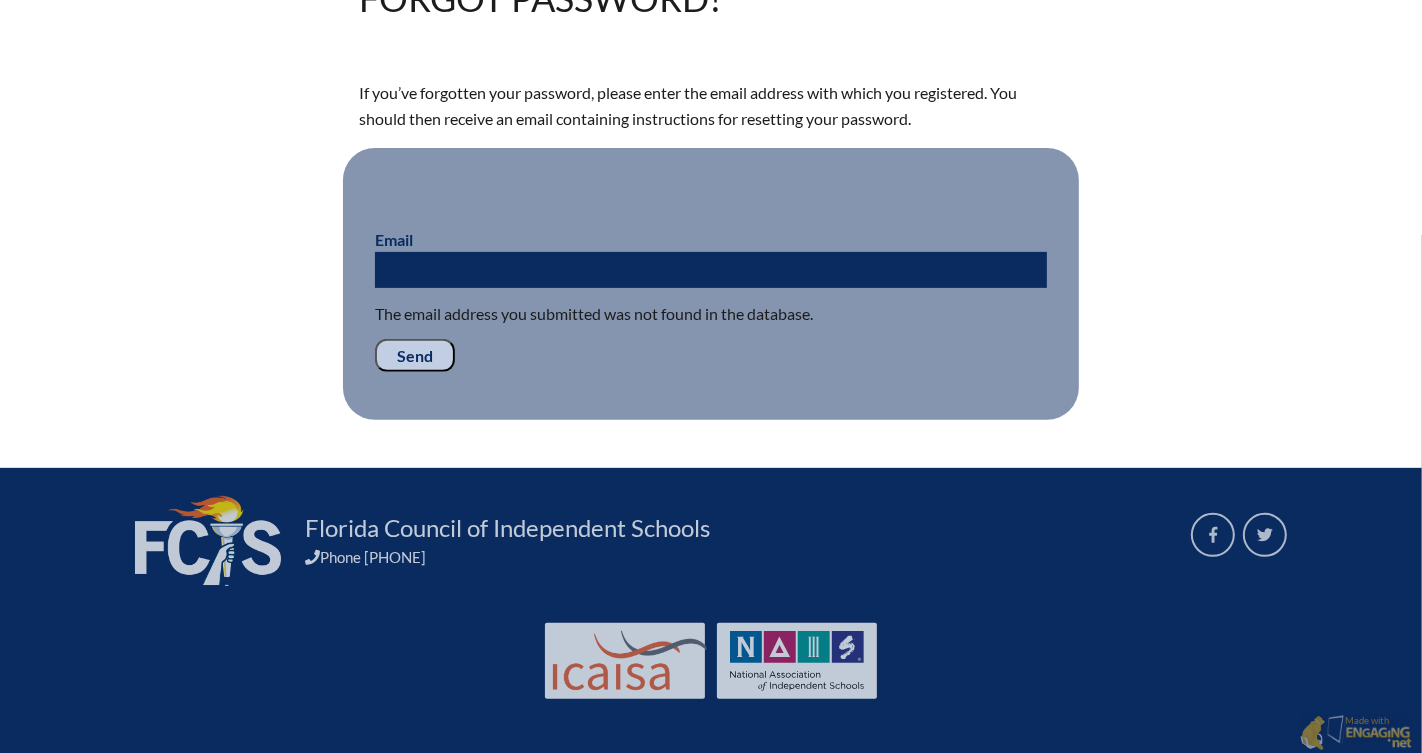 click on "Email" at bounding box center [711, 270] 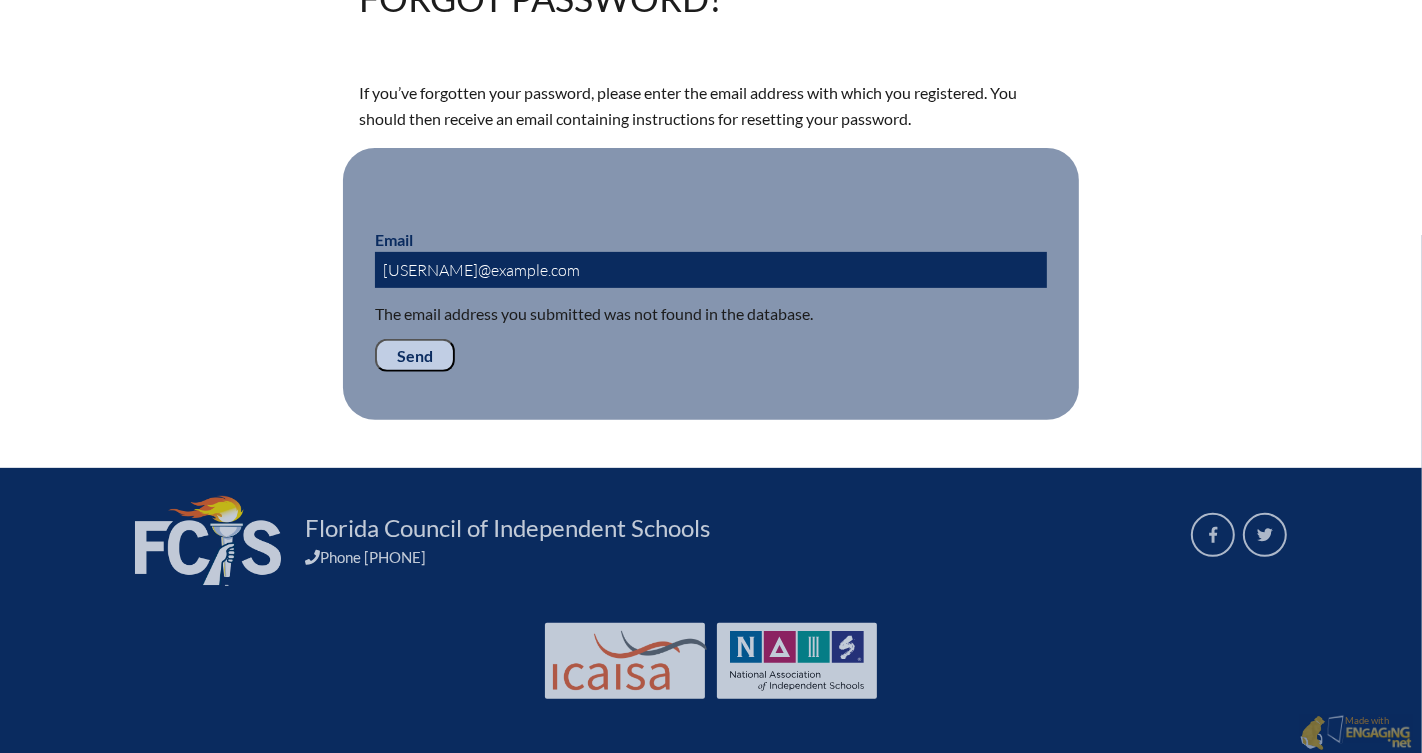click on "Send" at bounding box center [415, 356] 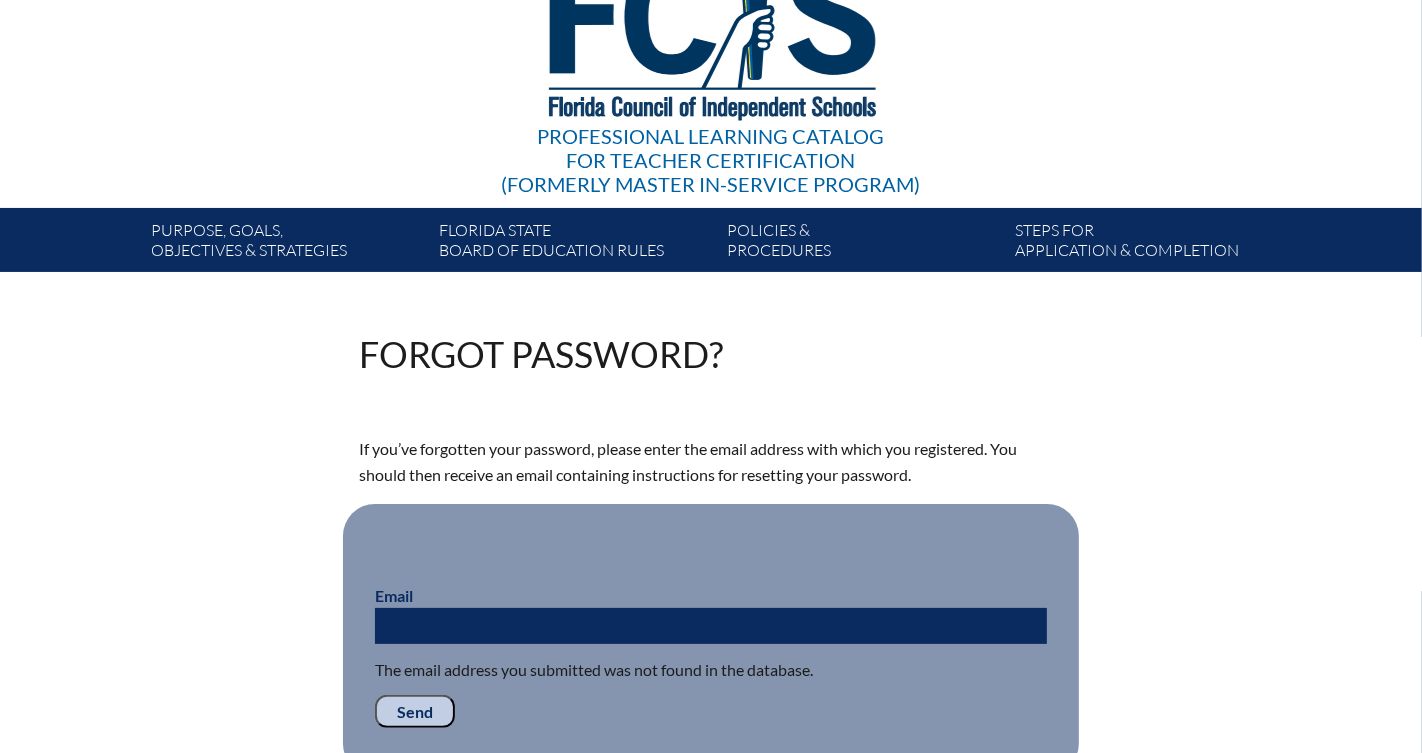 scroll, scrollTop: 0, scrollLeft: 0, axis: both 